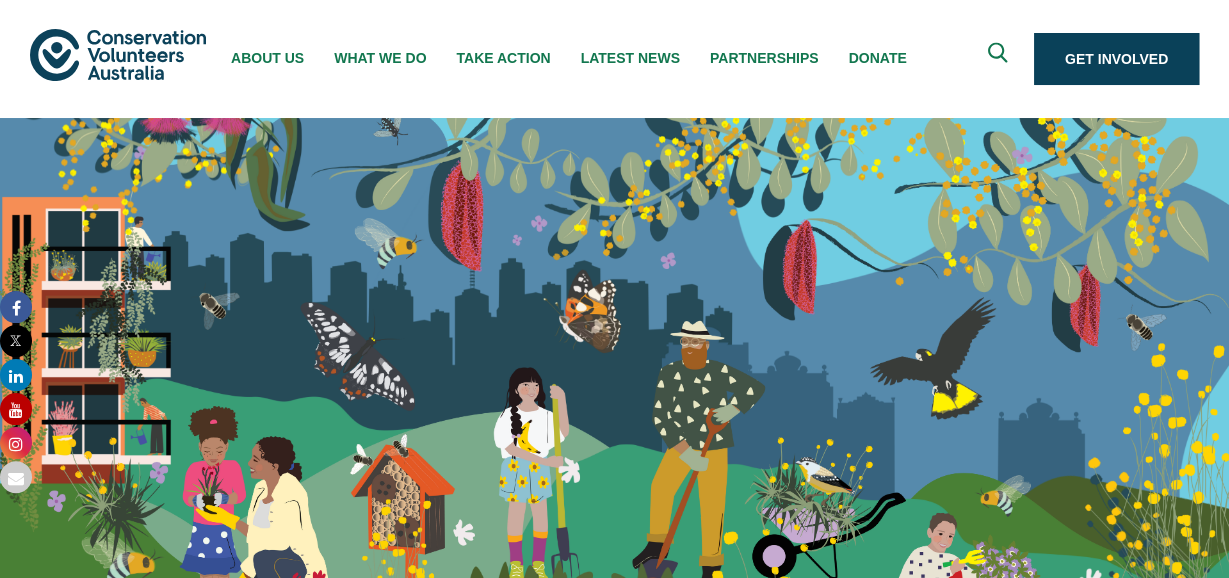 scroll, scrollTop: 0, scrollLeft: 0, axis: both 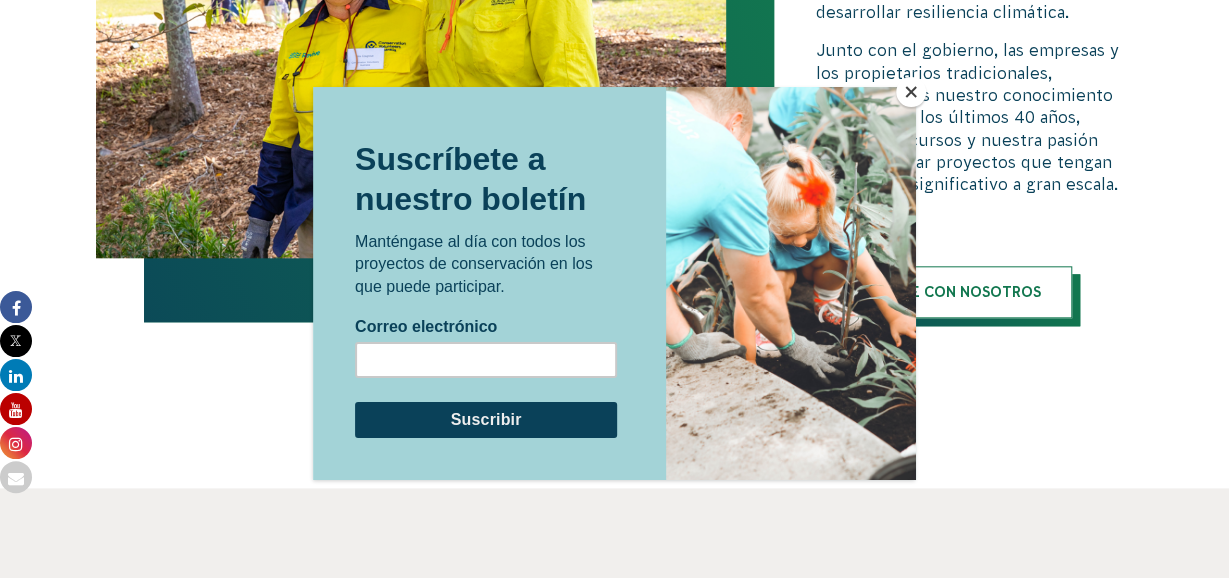 click at bounding box center (911, 92) 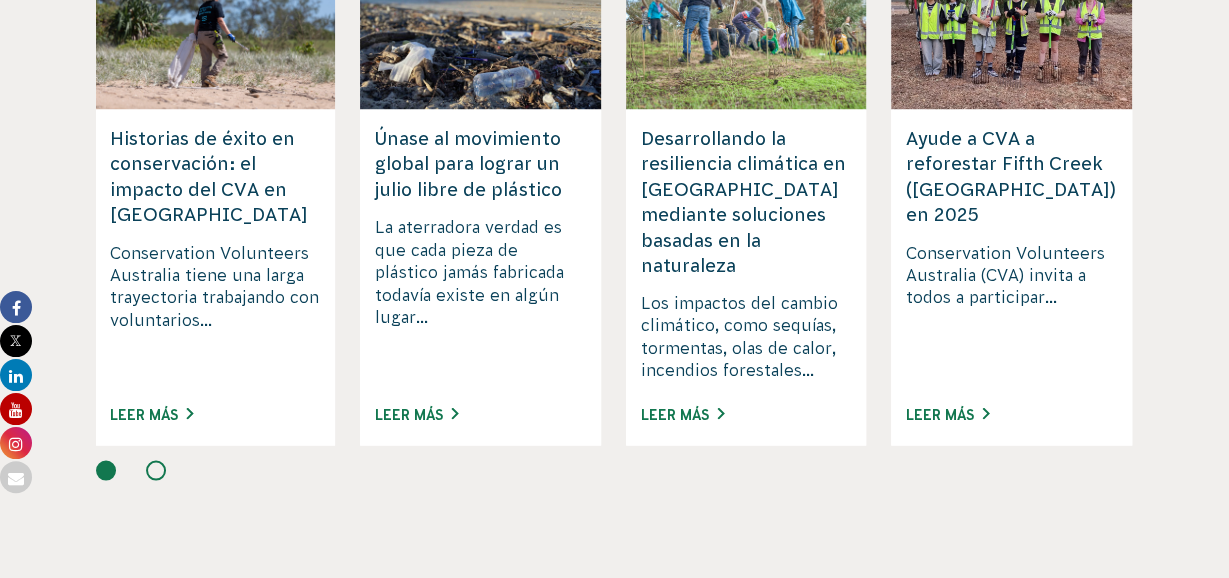 scroll, scrollTop: 5890, scrollLeft: 0, axis: vertical 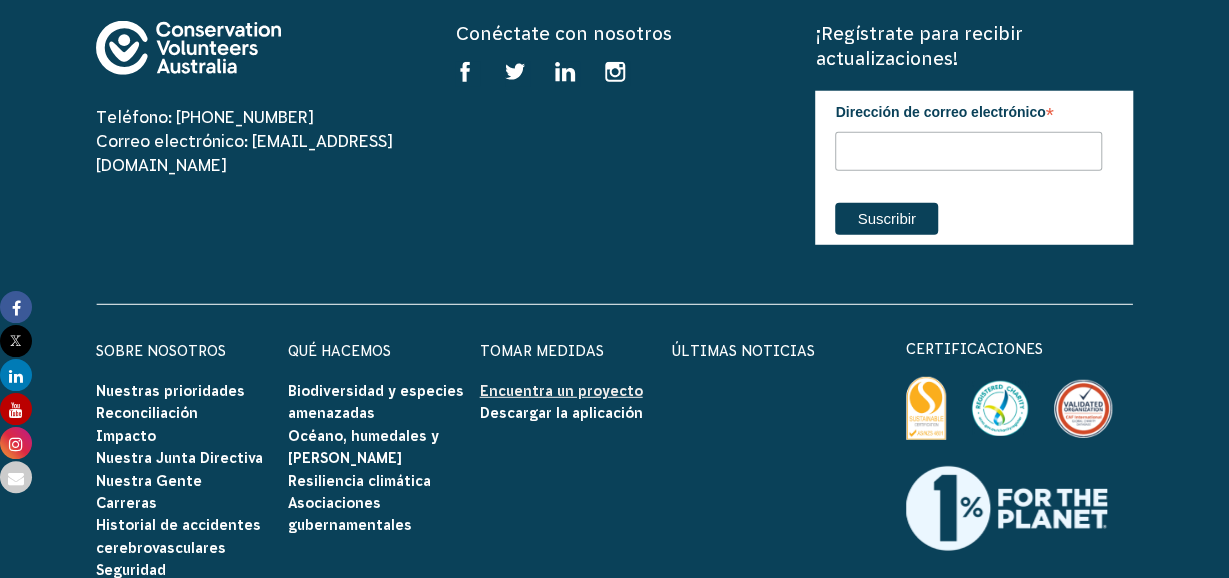 click on "Encuentra un proyecto" at bounding box center (561, 391) 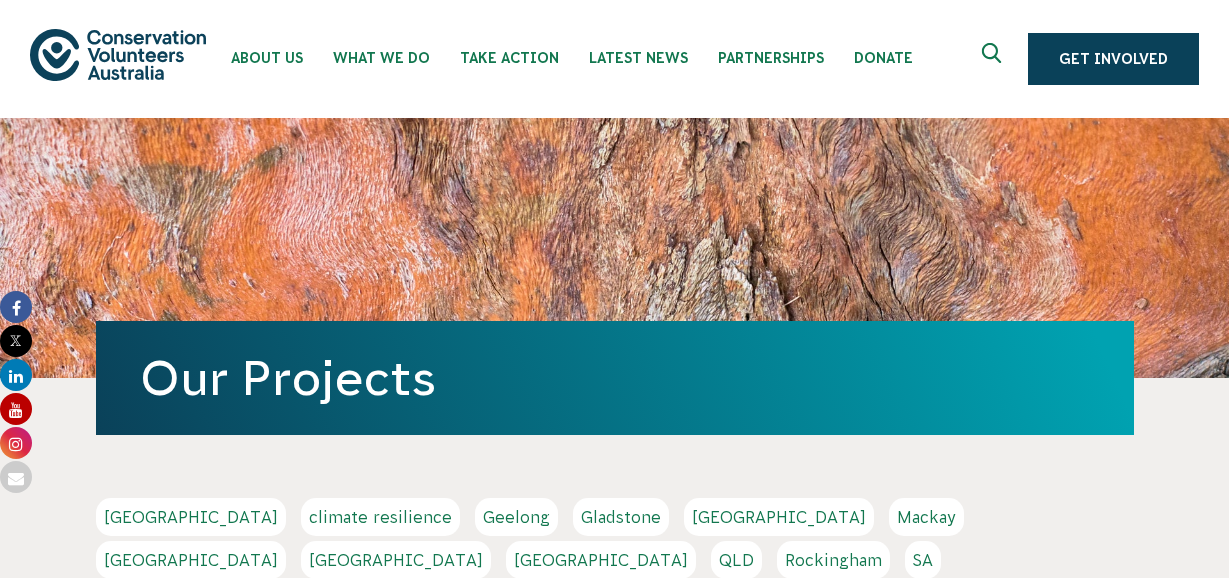 scroll, scrollTop: 0, scrollLeft: 0, axis: both 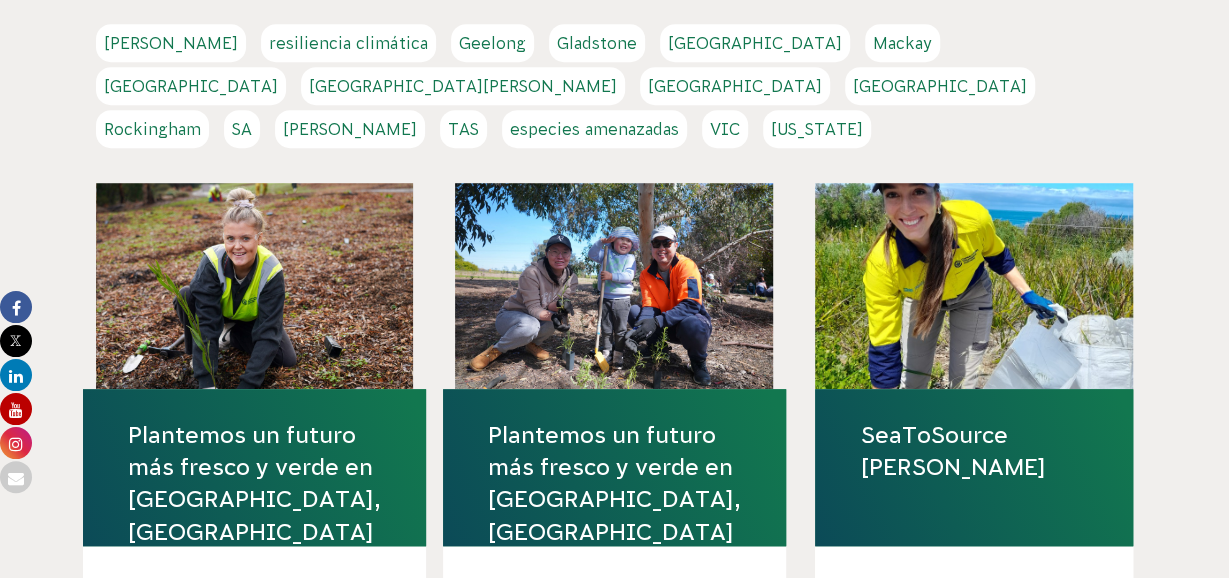 click on "Adelaida" at bounding box center [171, 43] 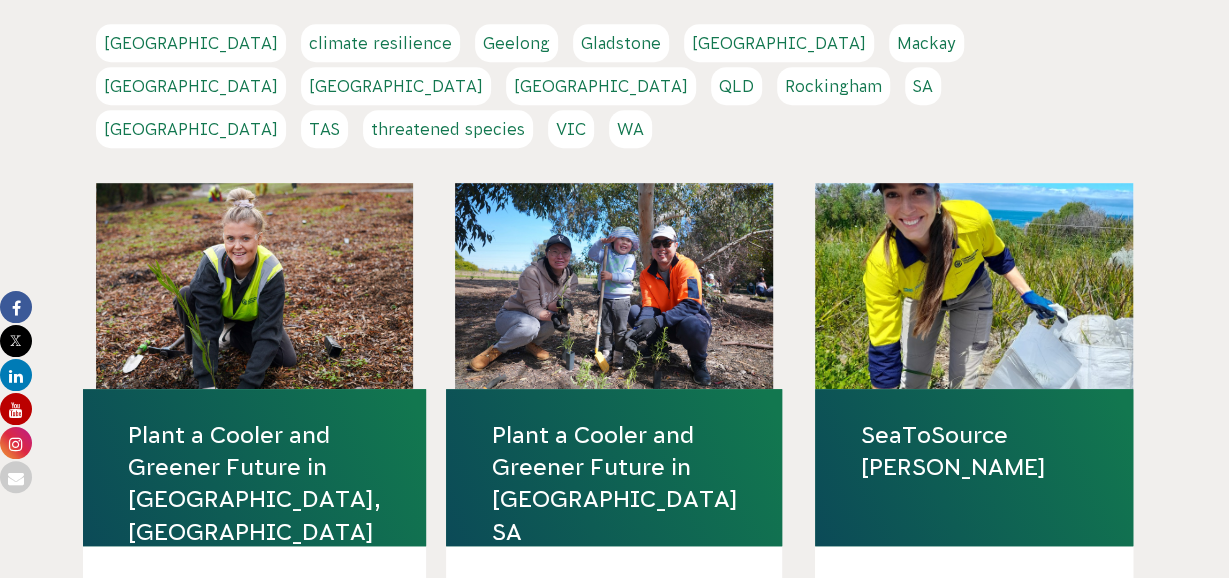 scroll, scrollTop: 592, scrollLeft: 0, axis: vertical 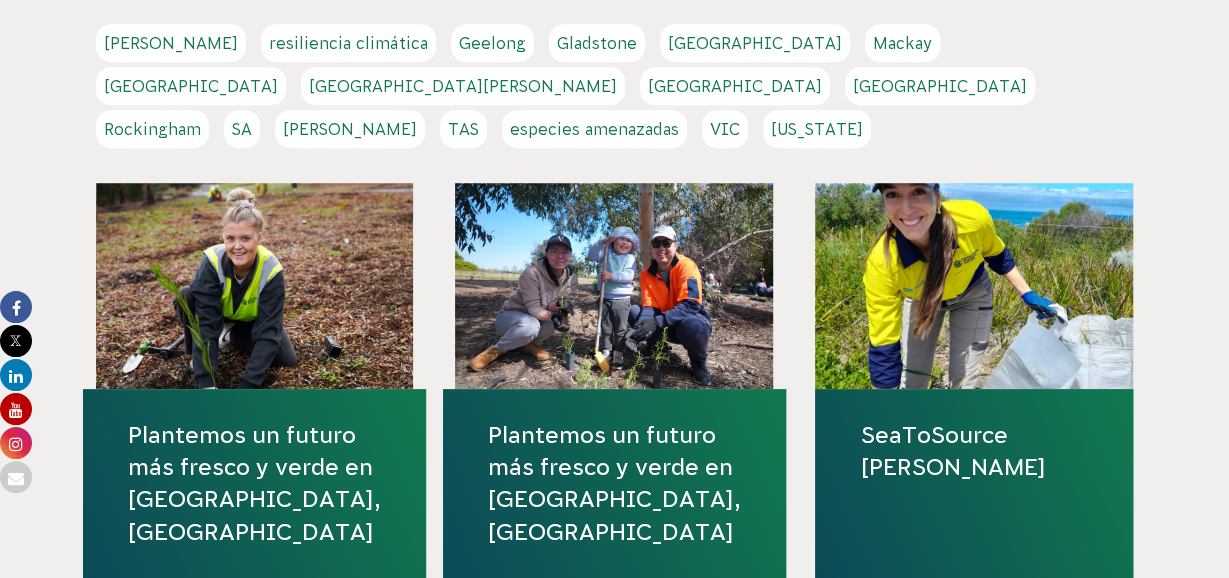 click on "Melbourne" at bounding box center (191, 86) 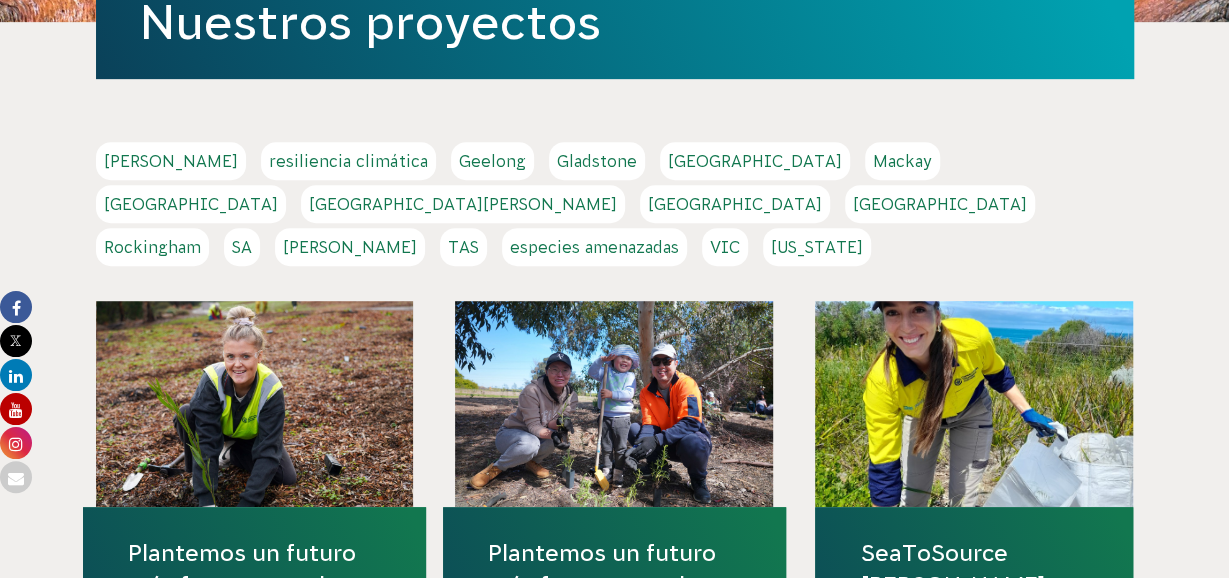 scroll, scrollTop: 592, scrollLeft: 0, axis: vertical 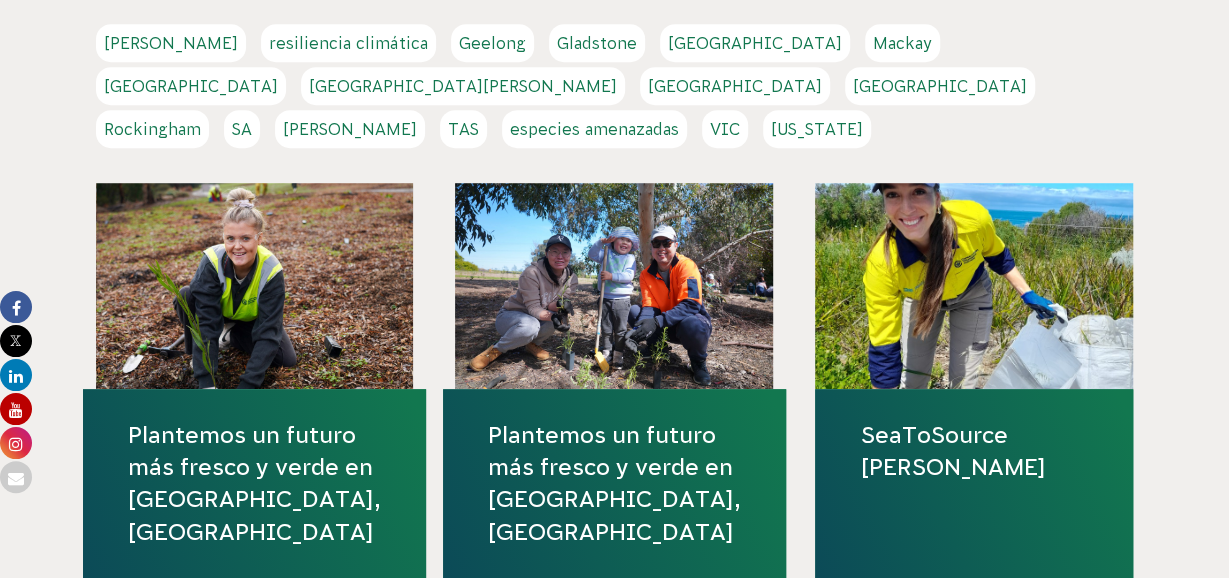 click on "Nueva Gales del Sur" at bounding box center (463, 86) 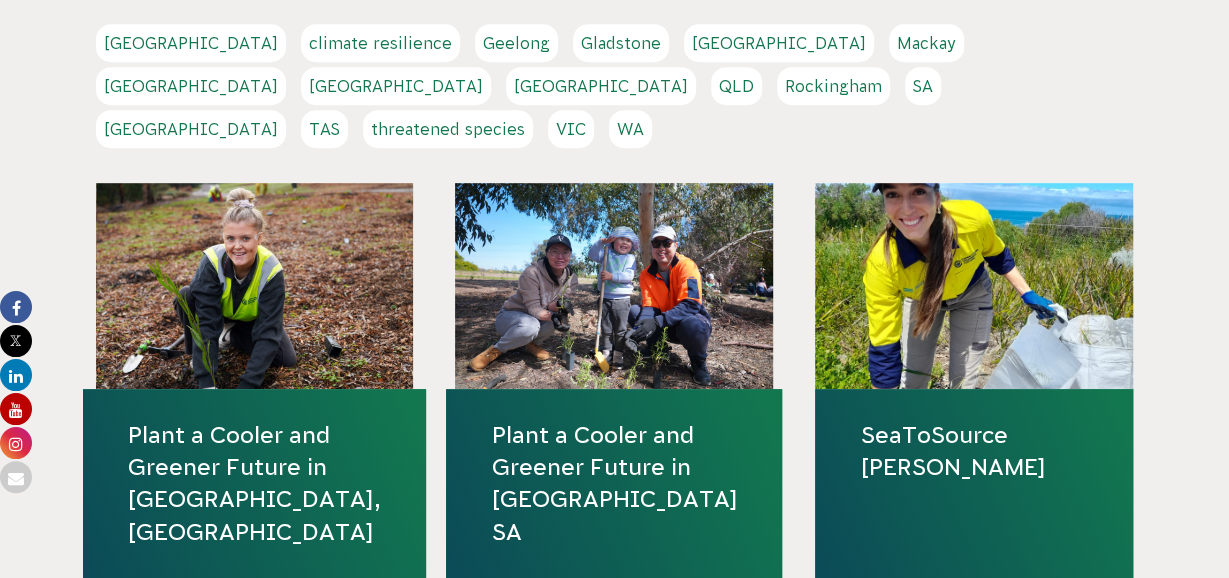 scroll, scrollTop: 592, scrollLeft: 0, axis: vertical 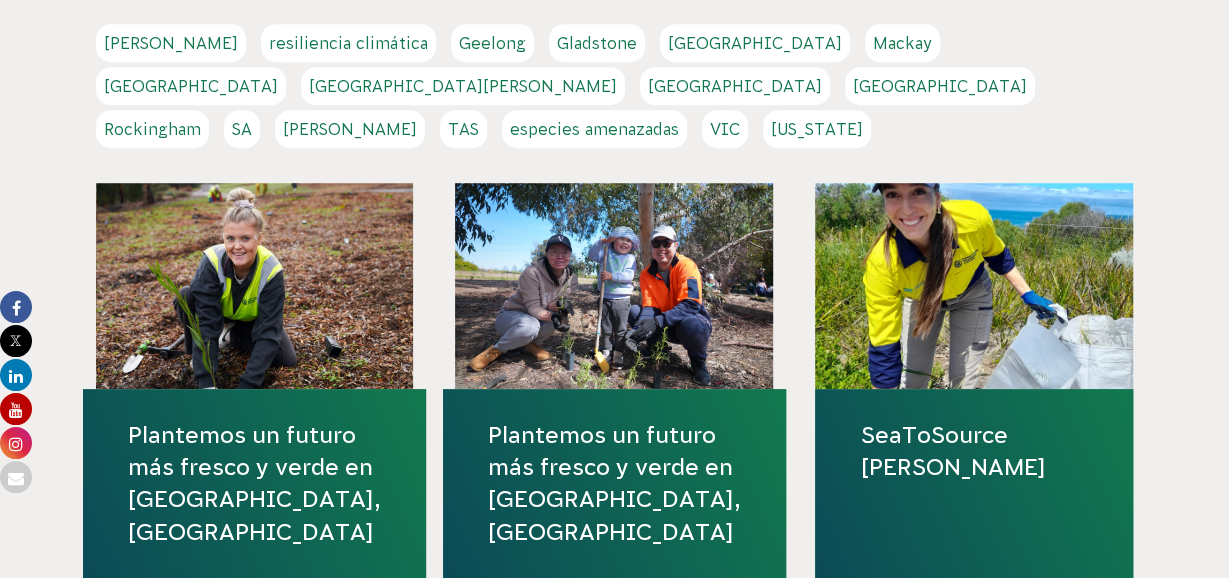 click on "Perth" at bounding box center [735, 86] 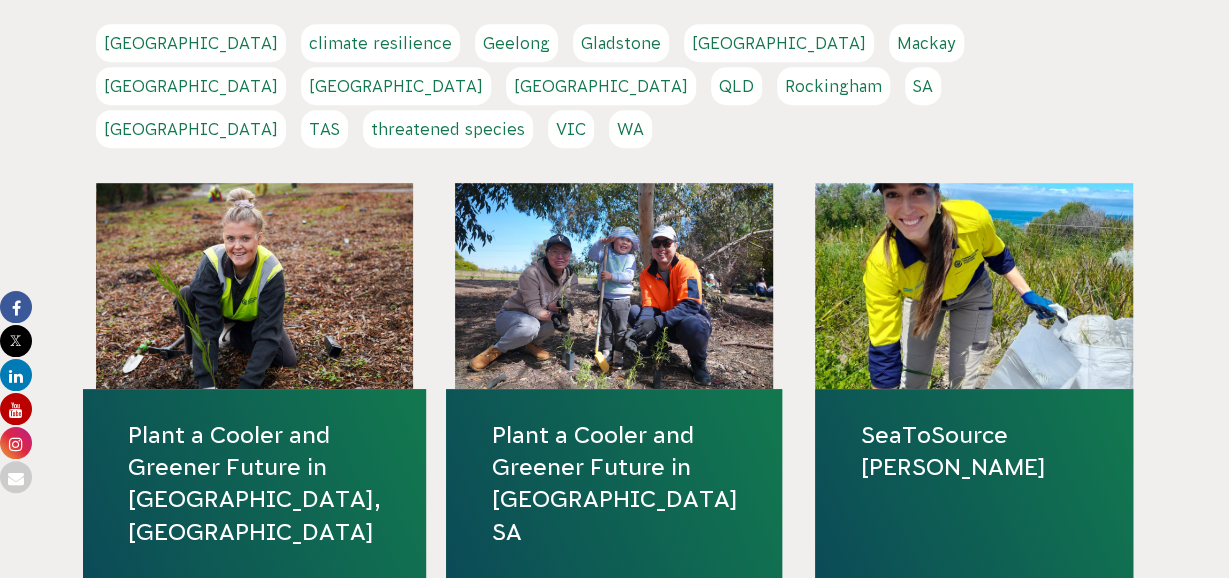 scroll, scrollTop: 592, scrollLeft: 0, axis: vertical 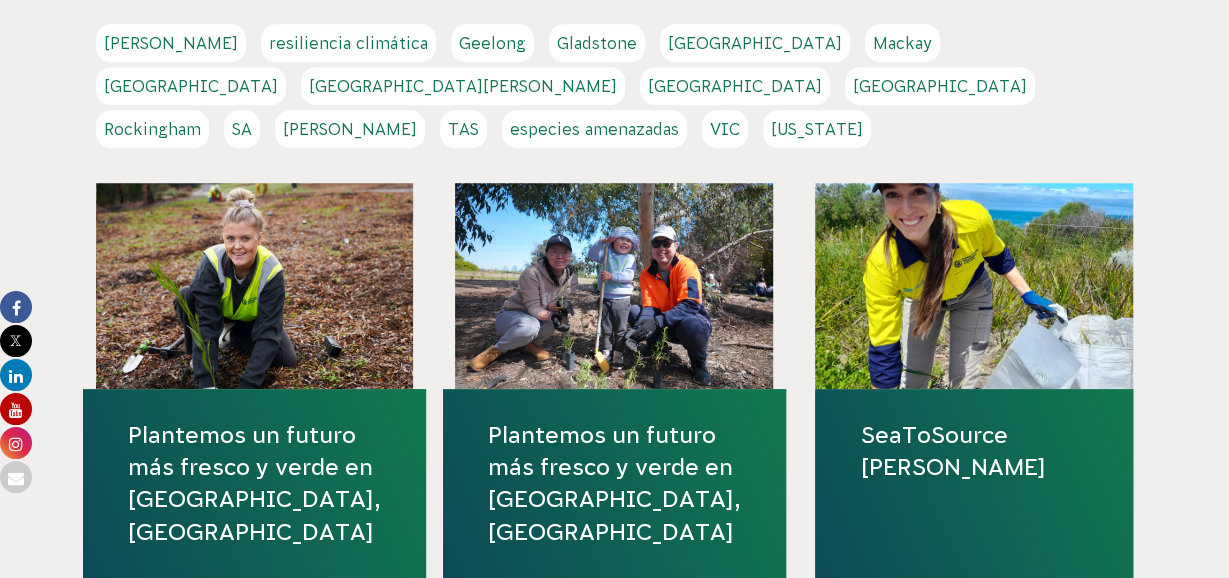 click on "Sídney" at bounding box center [350, 129] 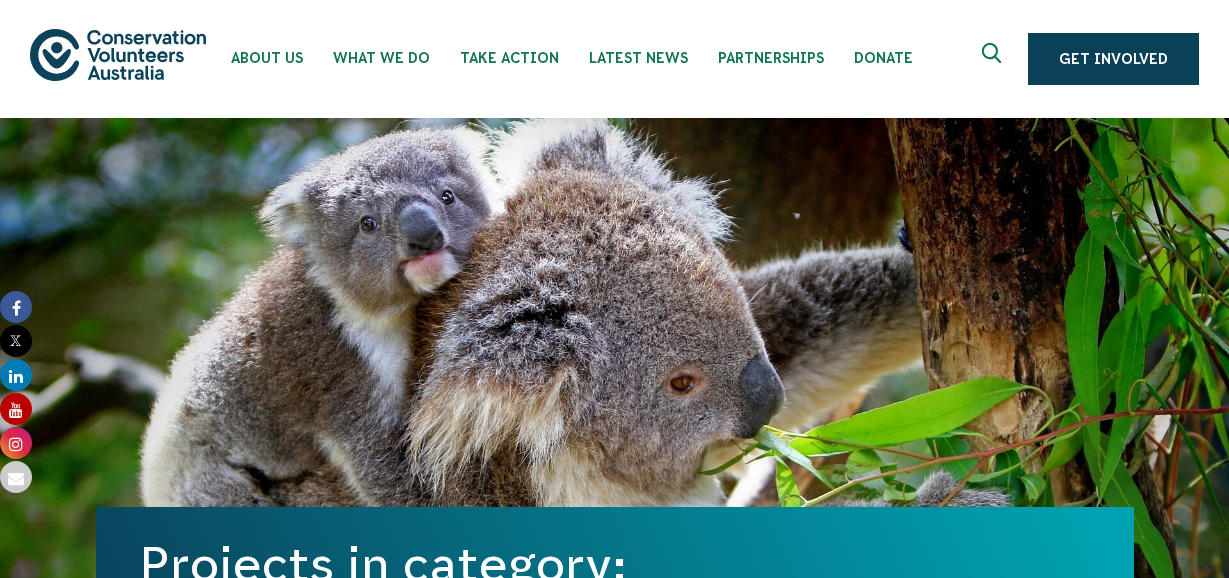 scroll, scrollTop: 0, scrollLeft: 0, axis: both 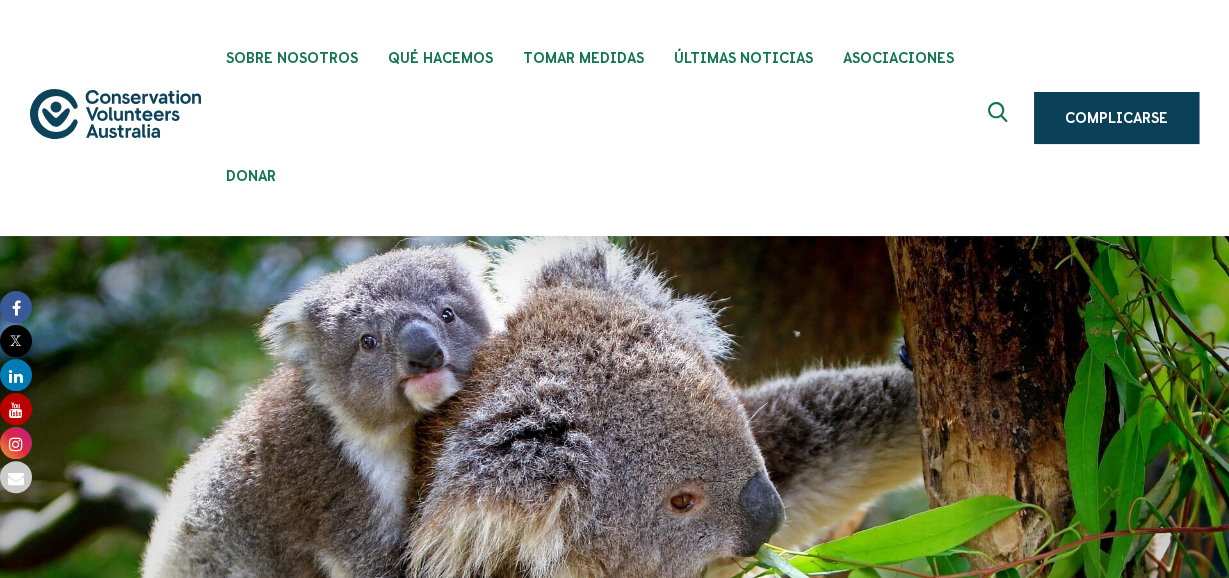 drag, startPoint x: 1233, startPoint y: 56, endPoint x: 1164, endPoint y: -33, distance: 112.61439 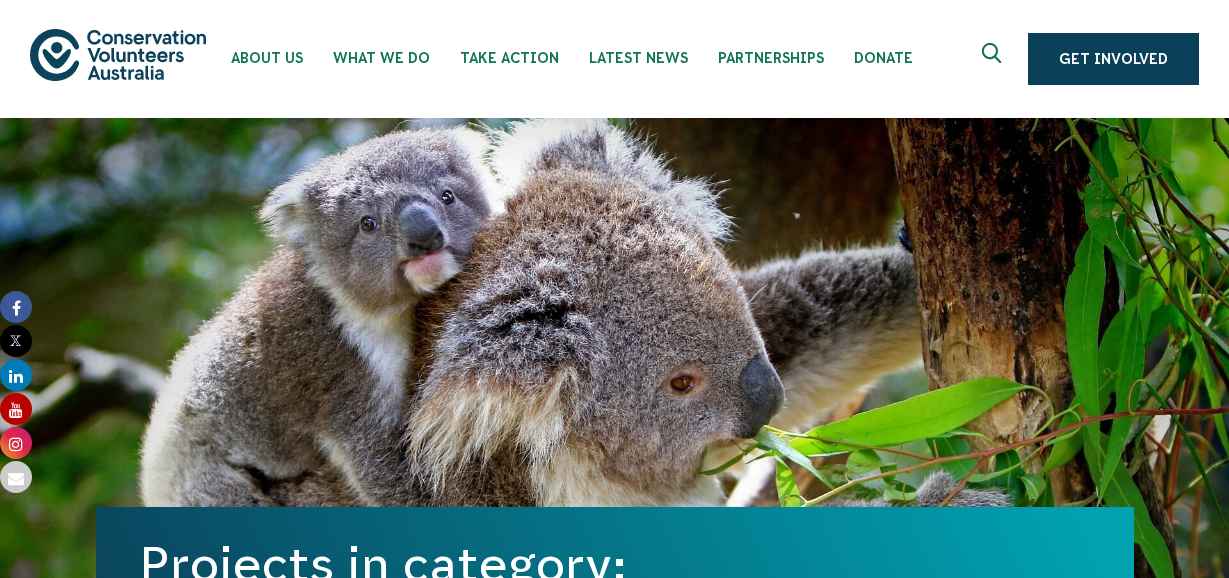 scroll, scrollTop: 0, scrollLeft: 0, axis: both 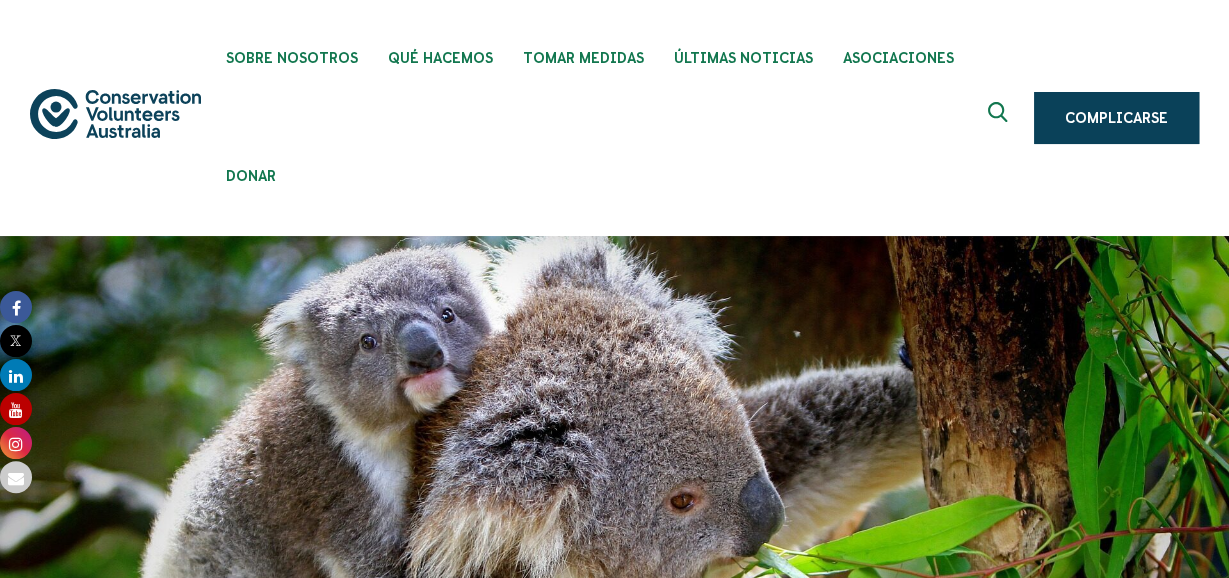 drag, startPoint x: 1234, startPoint y: 60, endPoint x: 1210, endPoint y: 45, distance: 28.301943 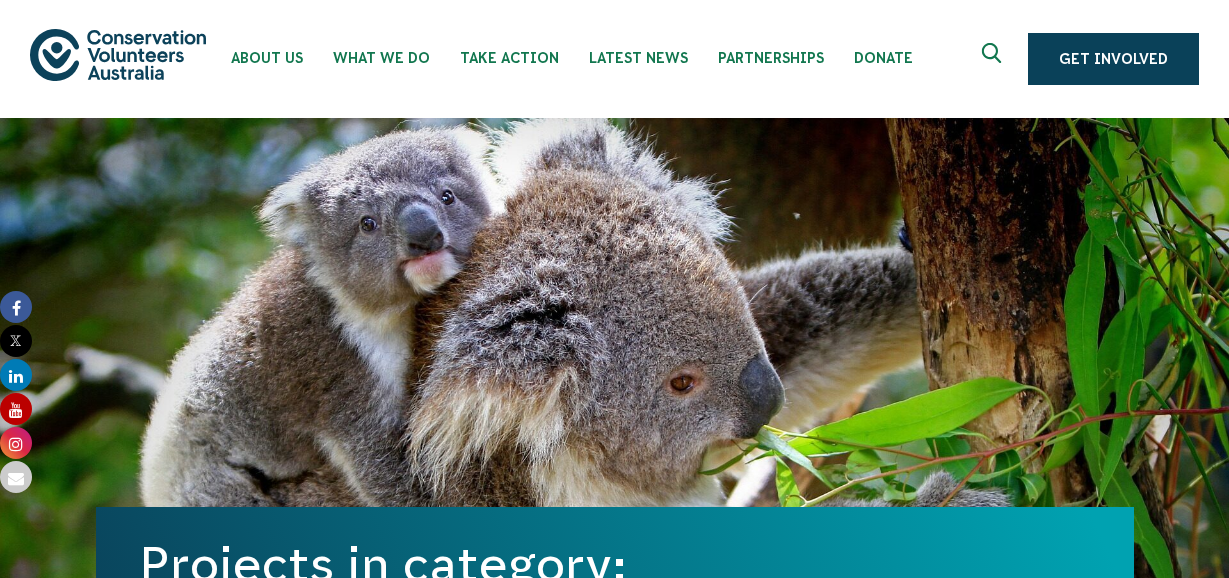 scroll, scrollTop: 0, scrollLeft: 0, axis: both 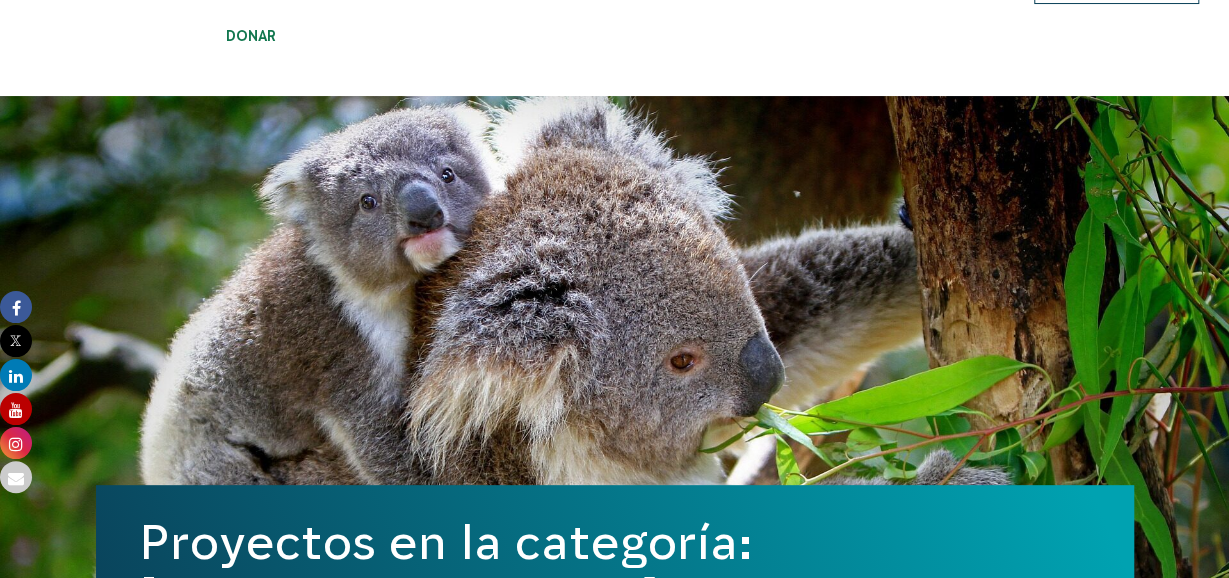 drag, startPoint x: 1238, startPoint y: 51, endPoint x: 1178, endPoint y: 58, distance: 60.40695 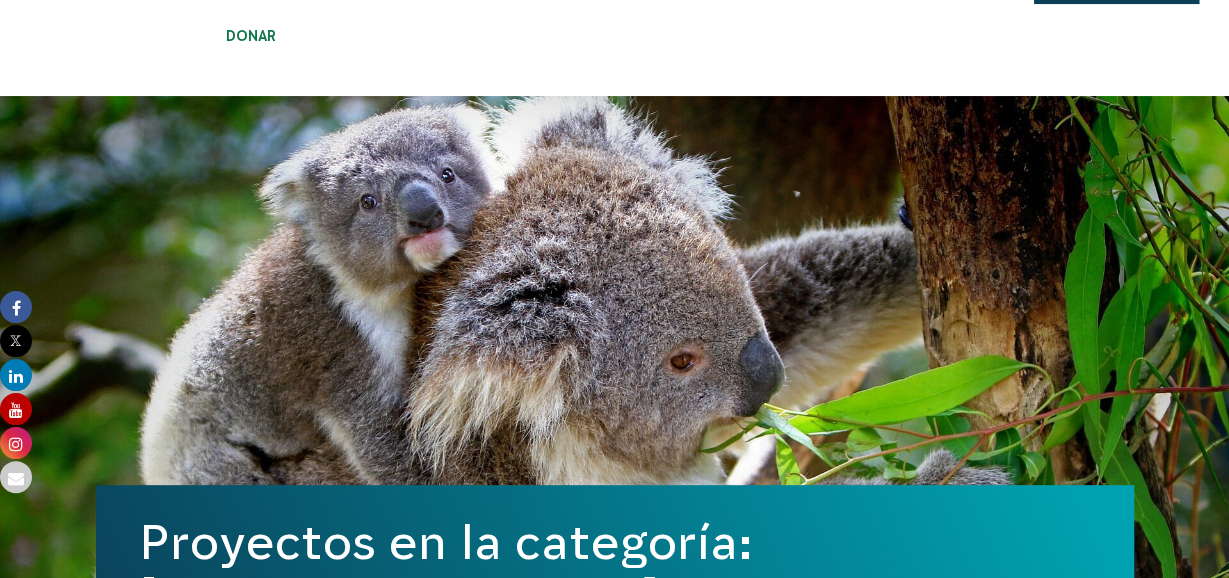 scroll, scrollTop: 32, scrollLeft: 0, axis: vertical 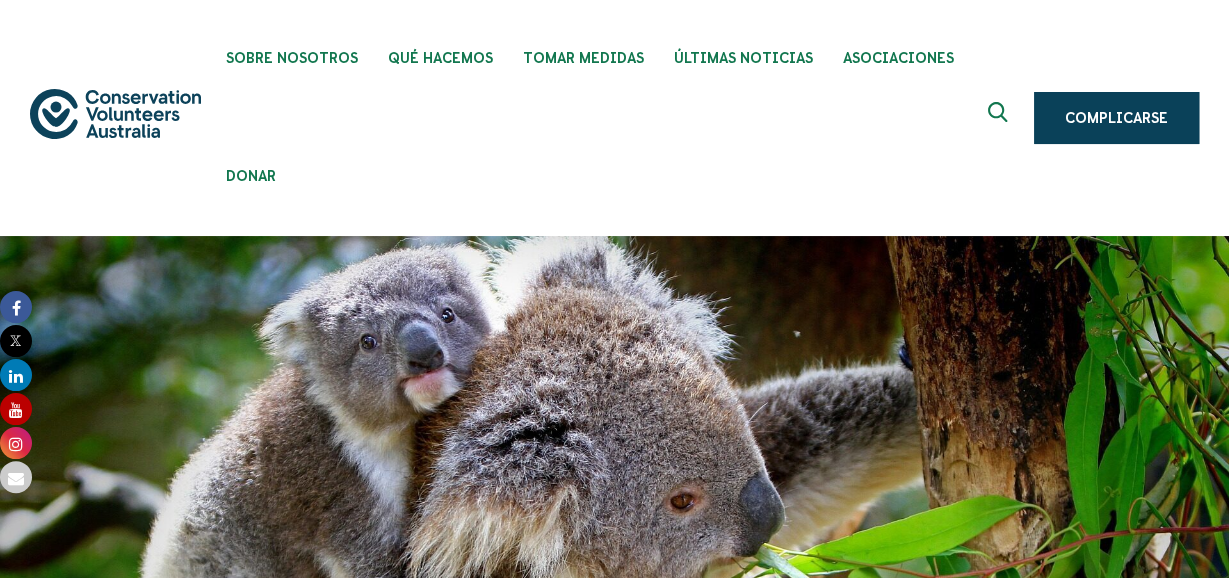 drag, startPoint x: 1237, startPoint y: 62, endPoint x: 1250, endPoint y: 39, distance: 26.41969 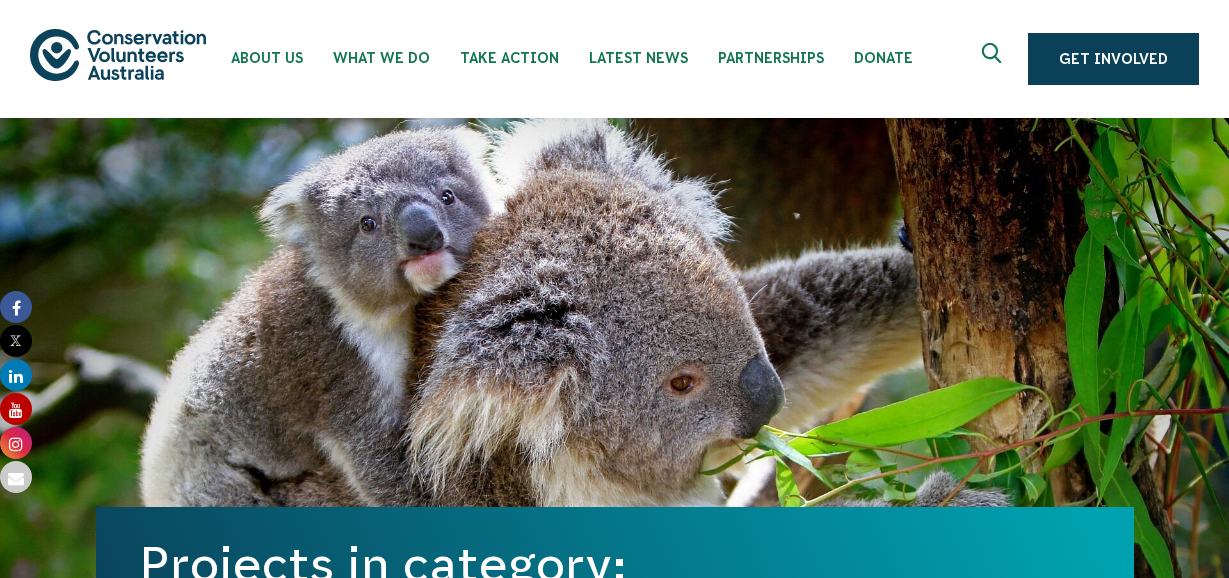 scroll, scrollTop: 0, scrollLeft: 0, axis: both 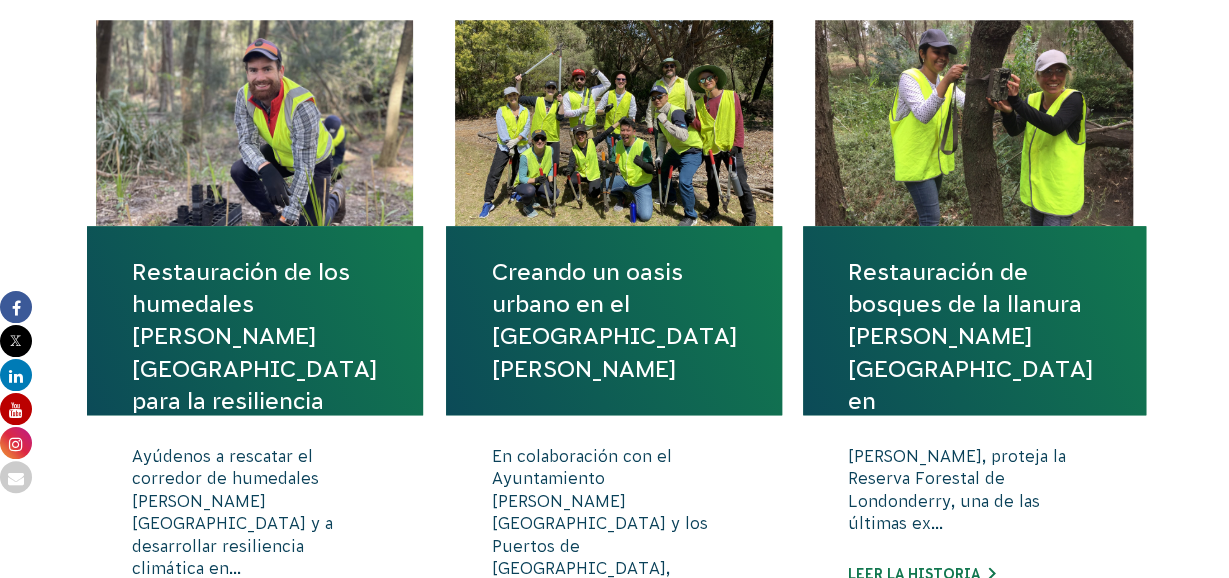 drag, startPoint x: 1238, startPoint y: 45, endPoint x: 1216, endPoint y: 209, distance: 165.46902 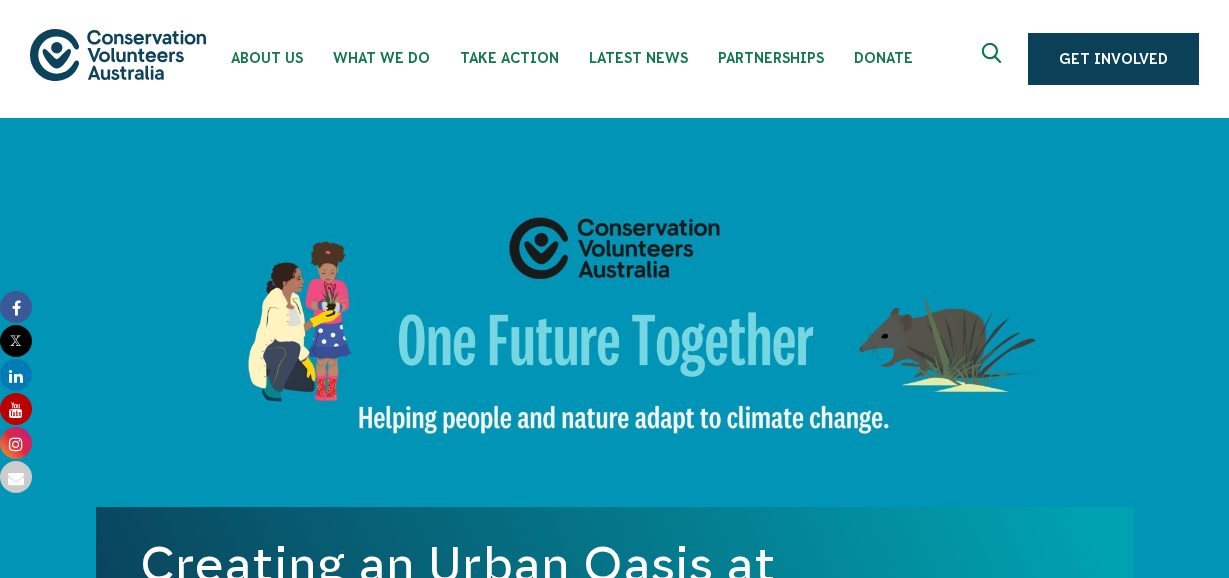 scroll, scrollTop: 0, scrollLeft: 0, axis: both 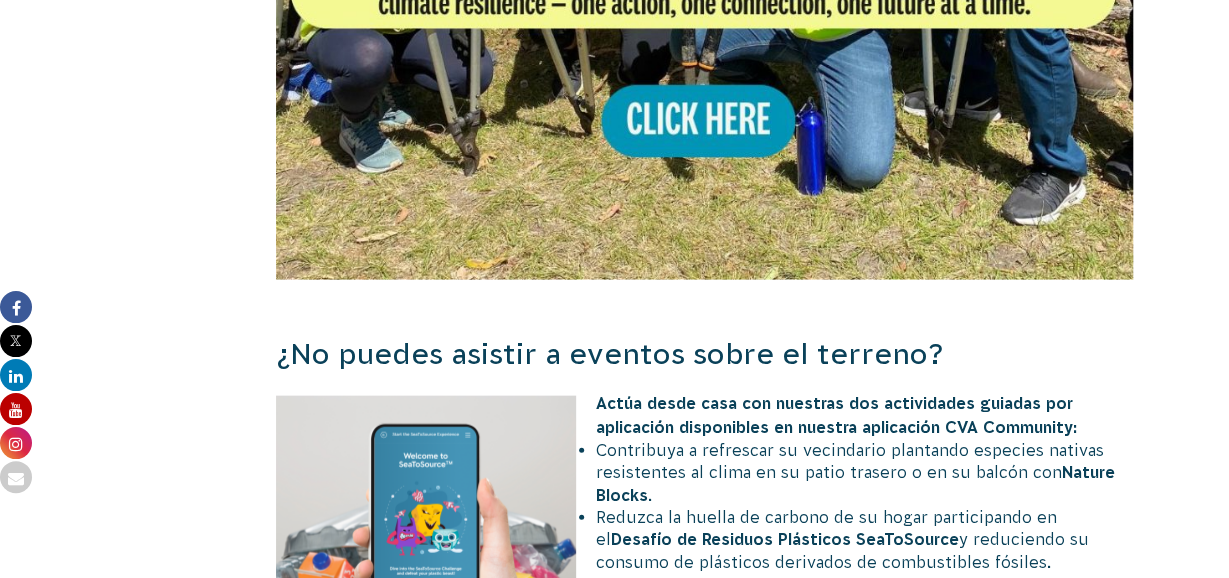 click at bounding box center (705, -149) 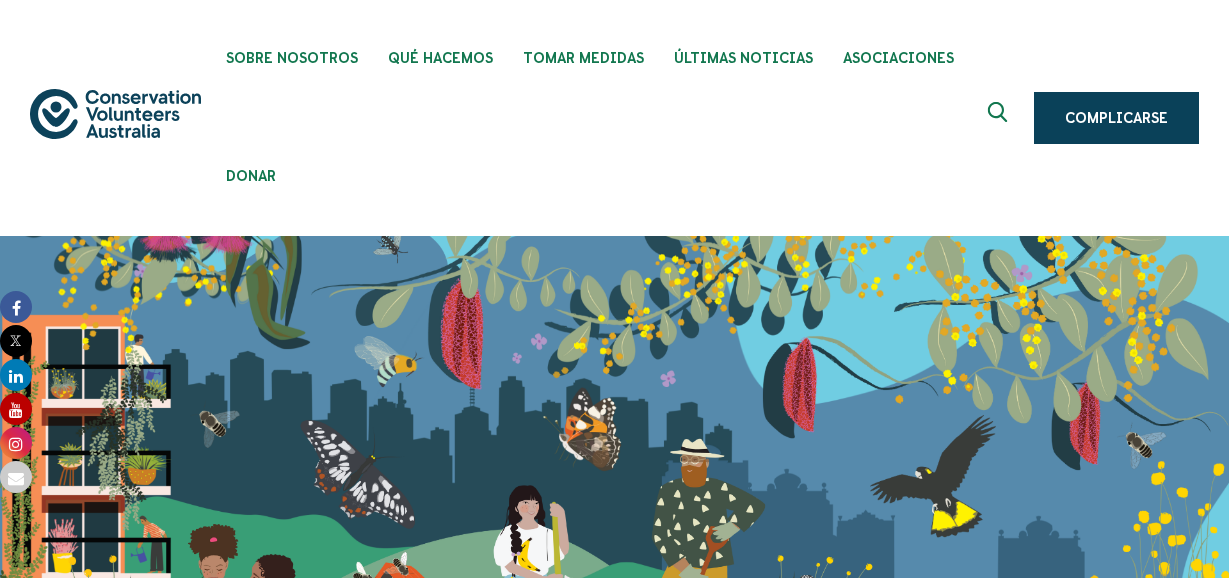 scroll, scrollTop: 0, scrollLeft: 0, axis: both 